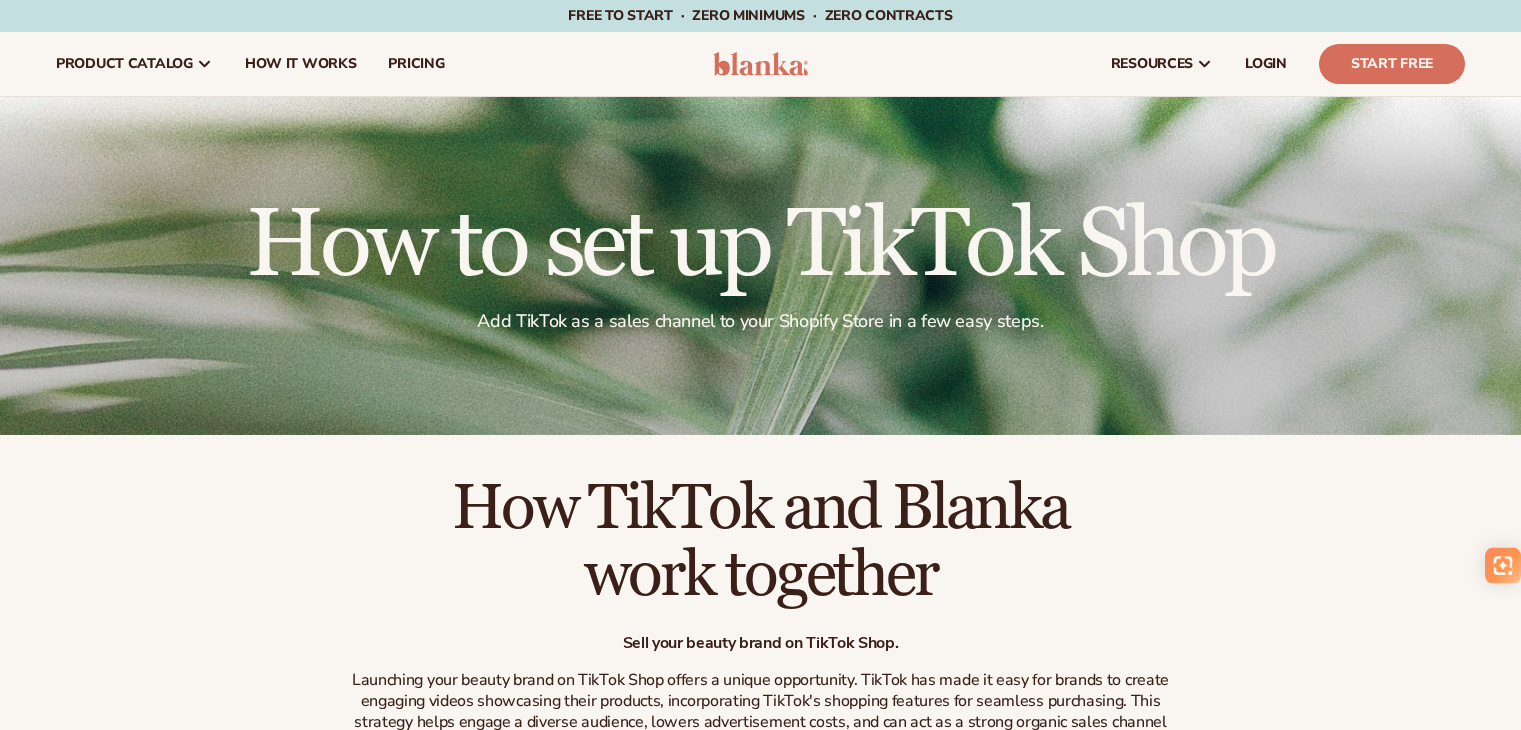 scroll, scrollTop: 0, scrollLeft: 0, axis: both 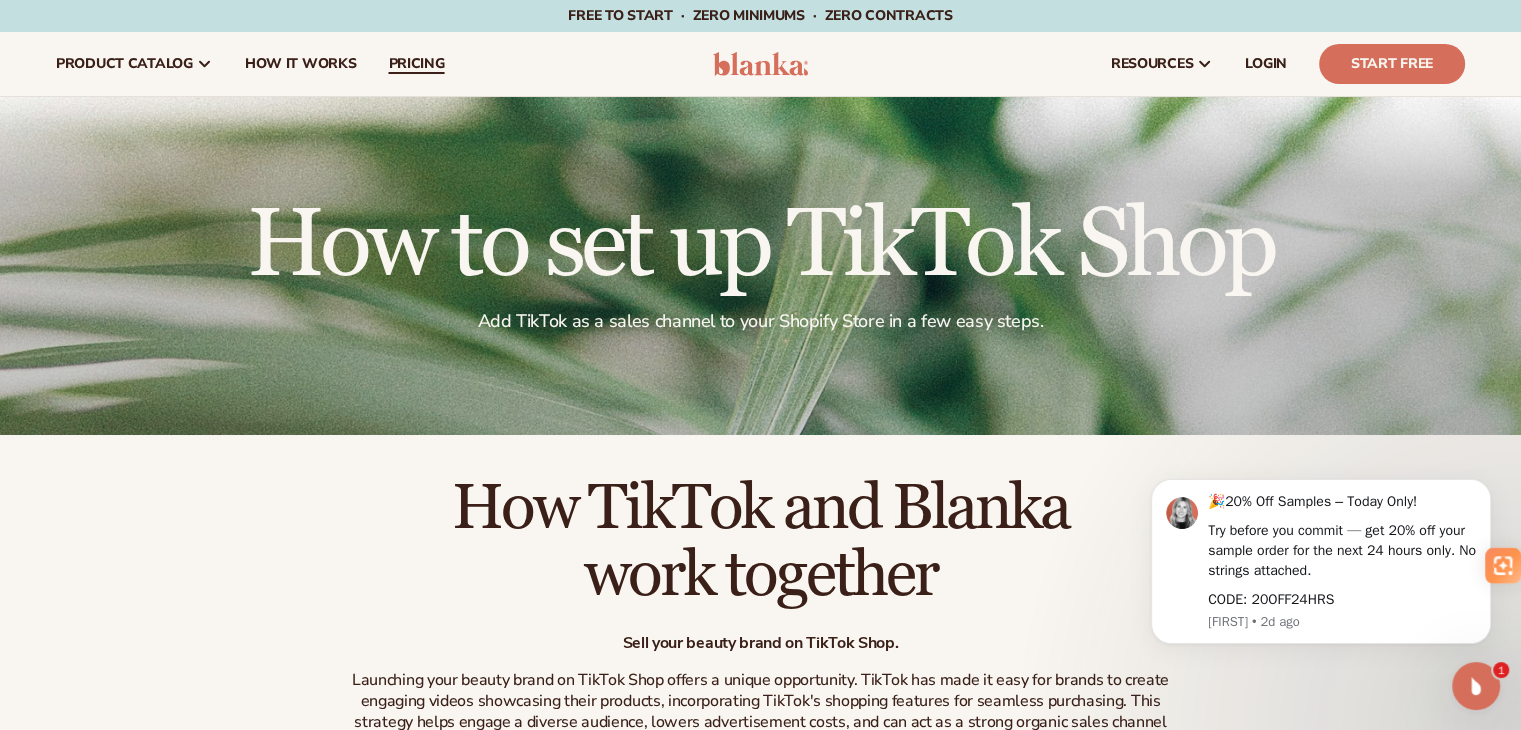 click on "pricing" 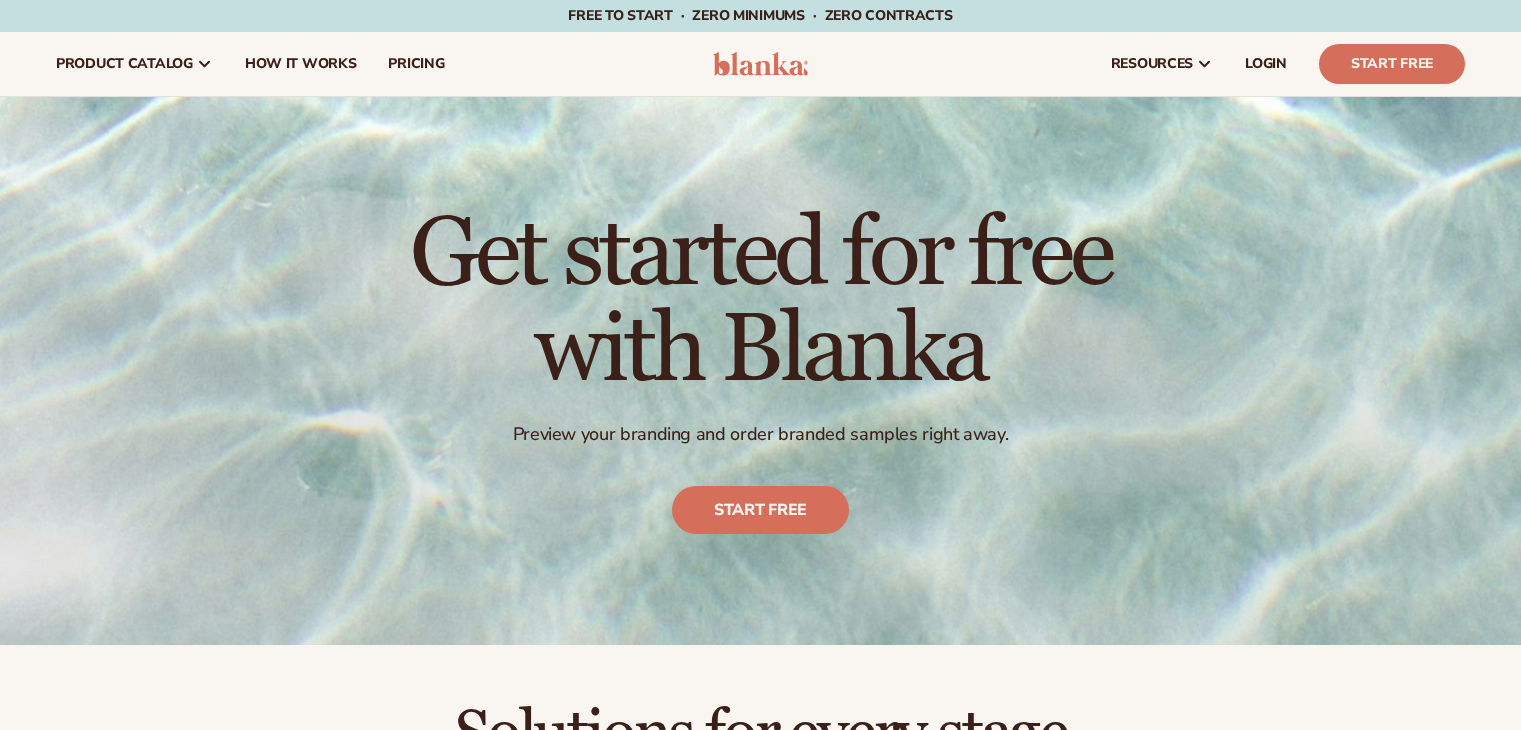 scroll, scrollTop: 0, scrollLeft: 0, axis: both 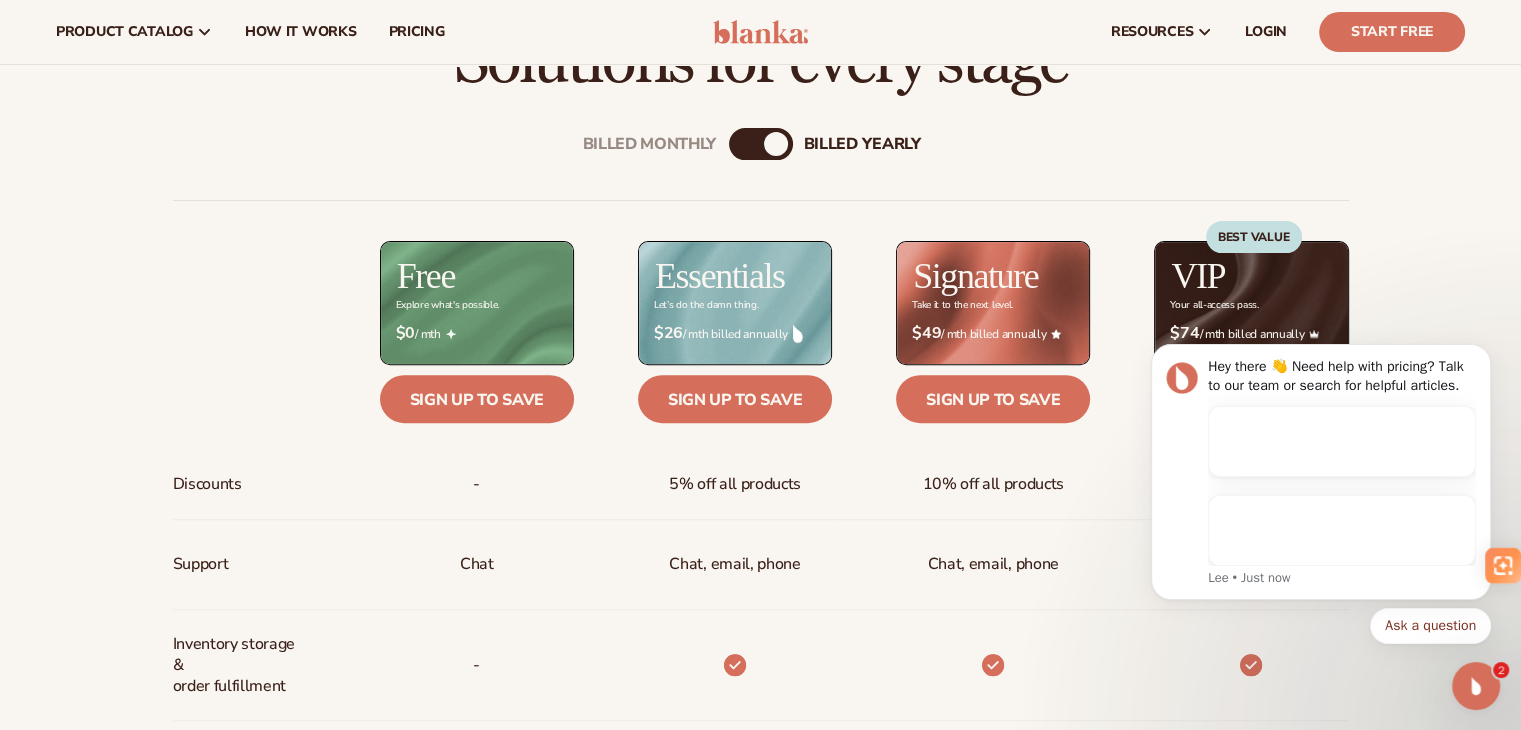 click on "Billed Monthly" at bounding box center [741, 144] 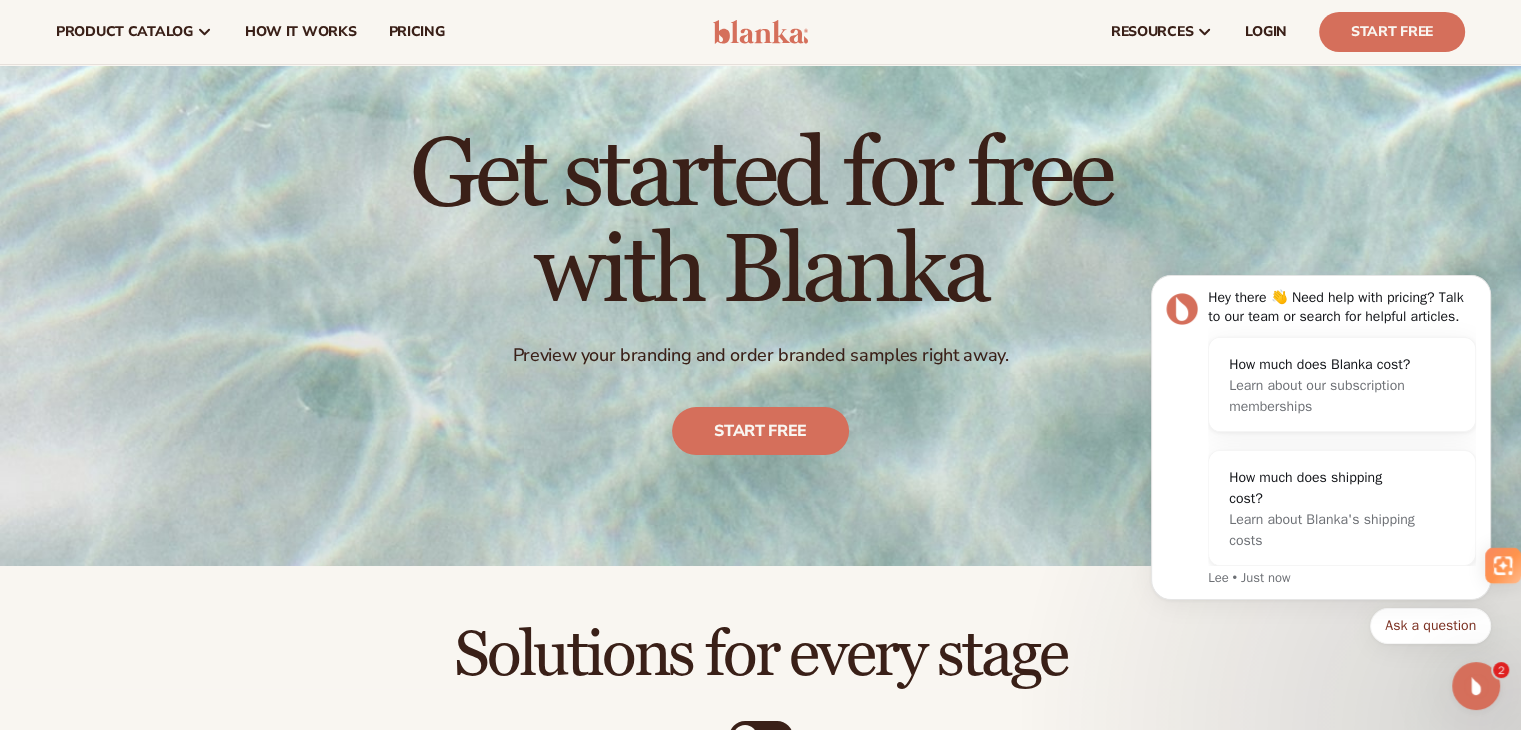 scroll, scrollTop: 0, scrollLeft: 0, axis: both 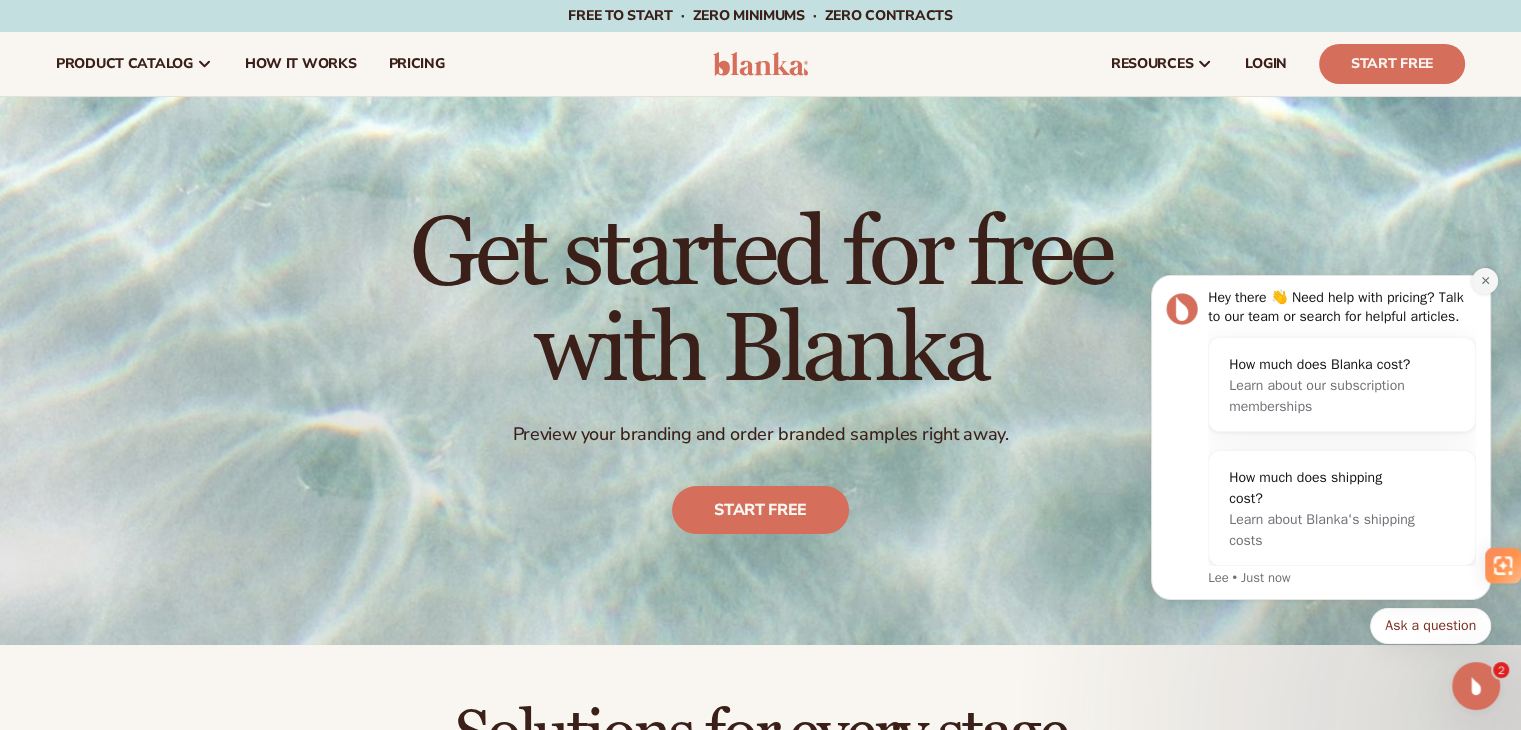 click 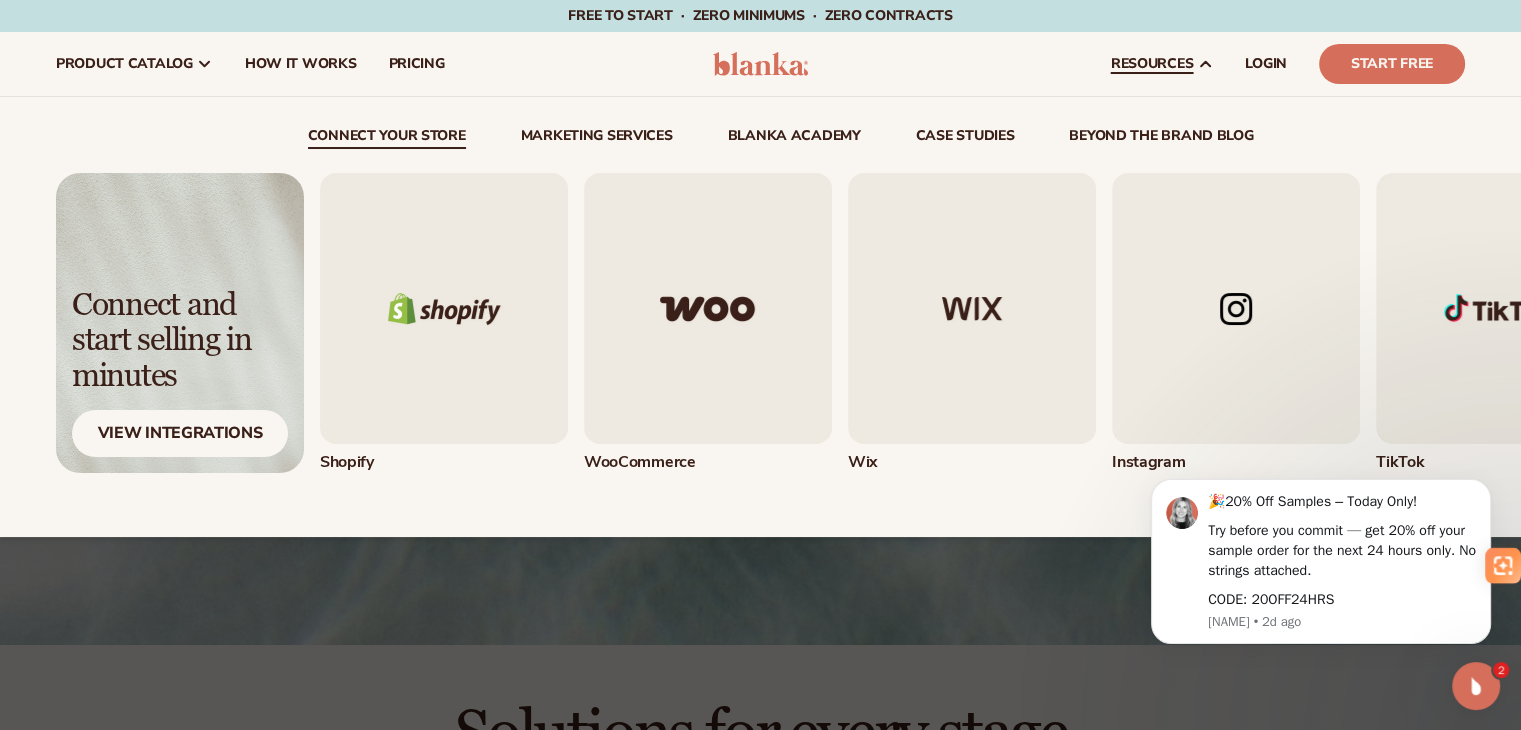 click at bounding box center [1500, 308] 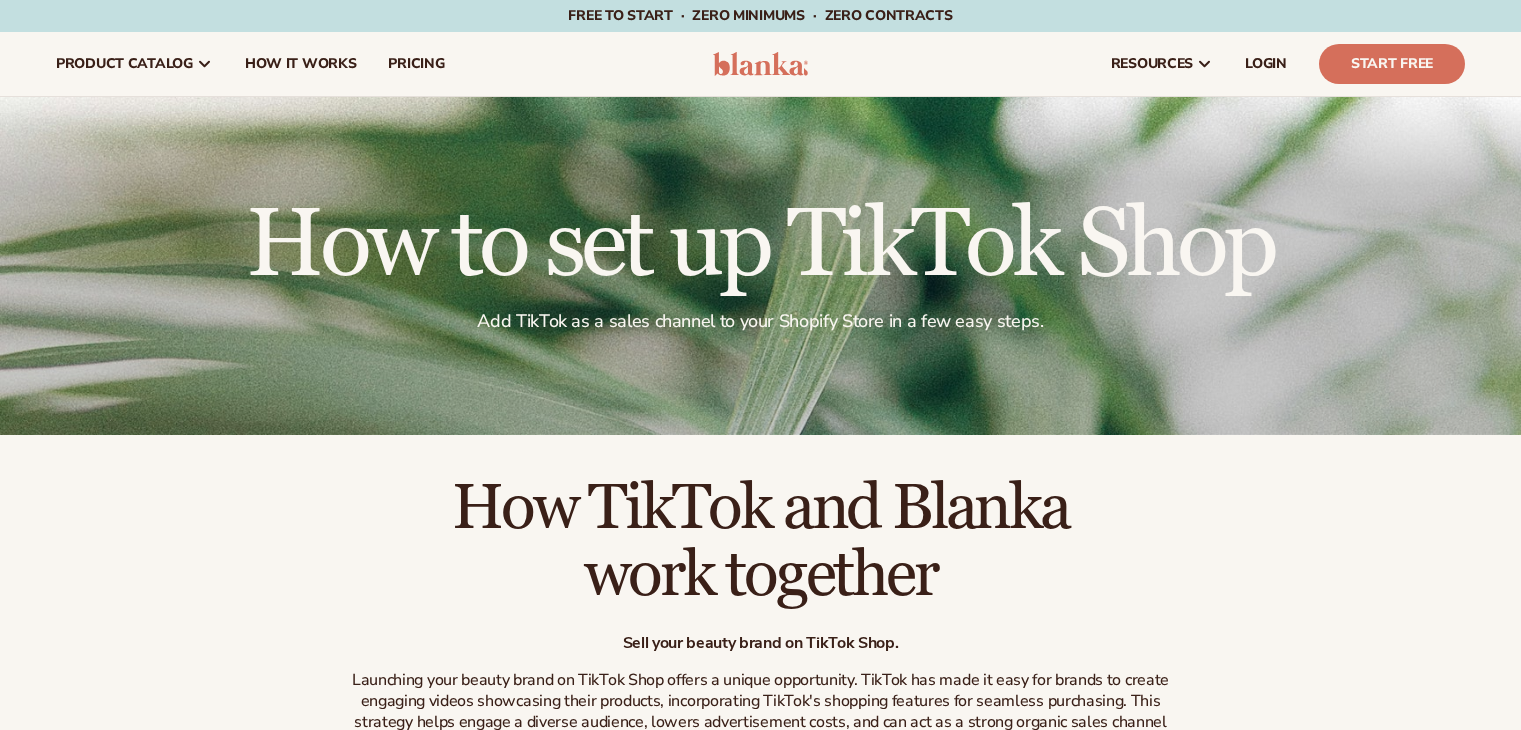 scroll, scrollTop: 0, scrollLeft: 0, axis: both 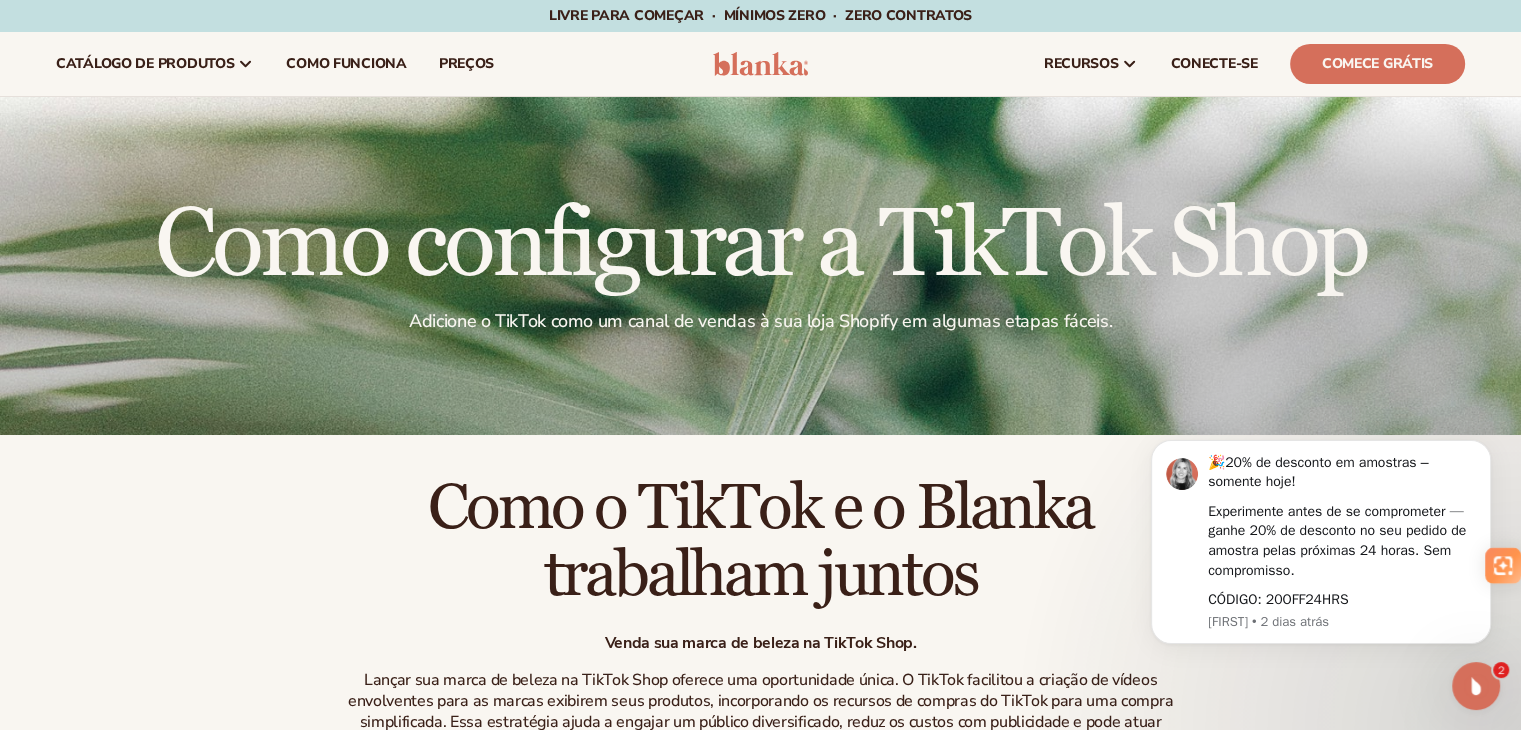 click on "Como o TikTok e o Blanka  trabalham juntos" at bounding box center (761, 542) 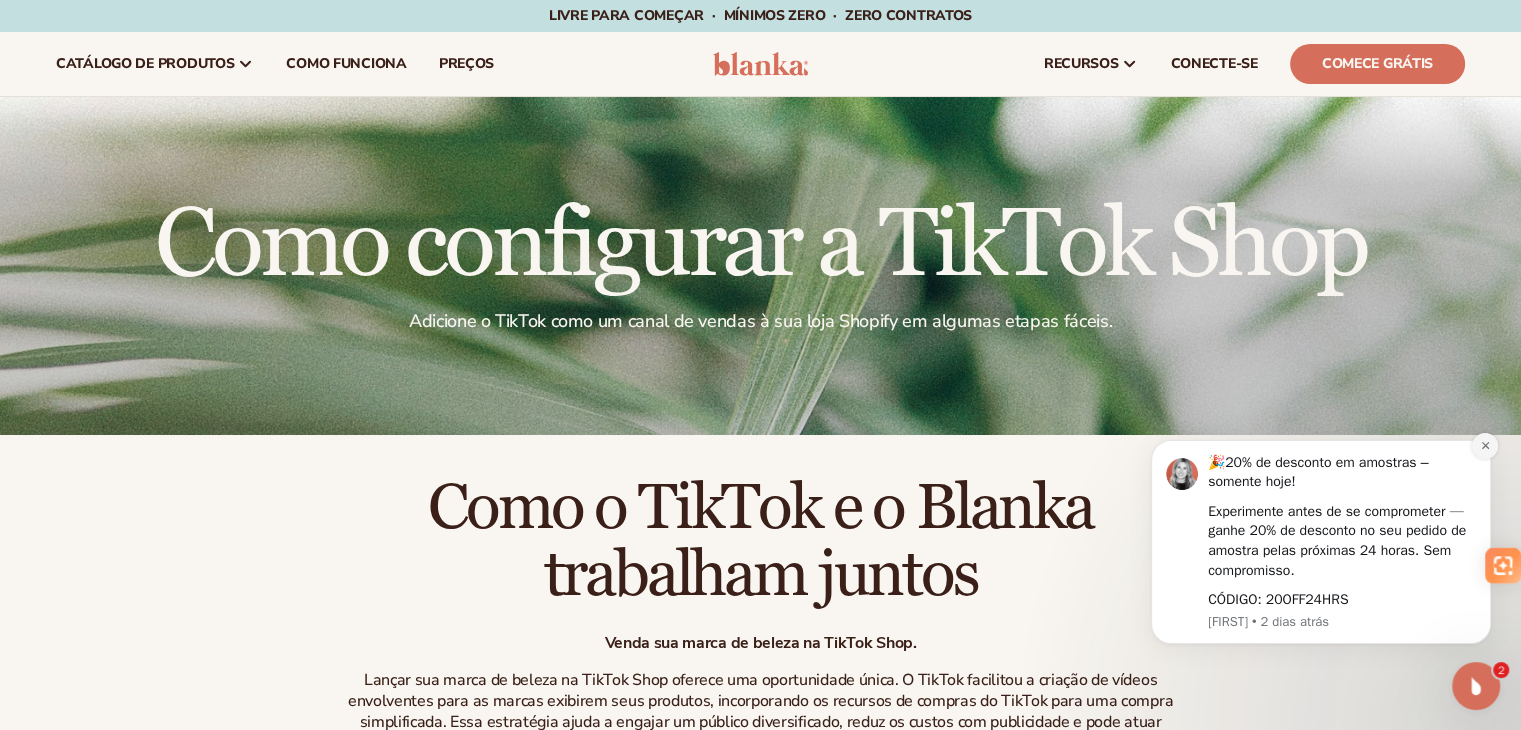 click 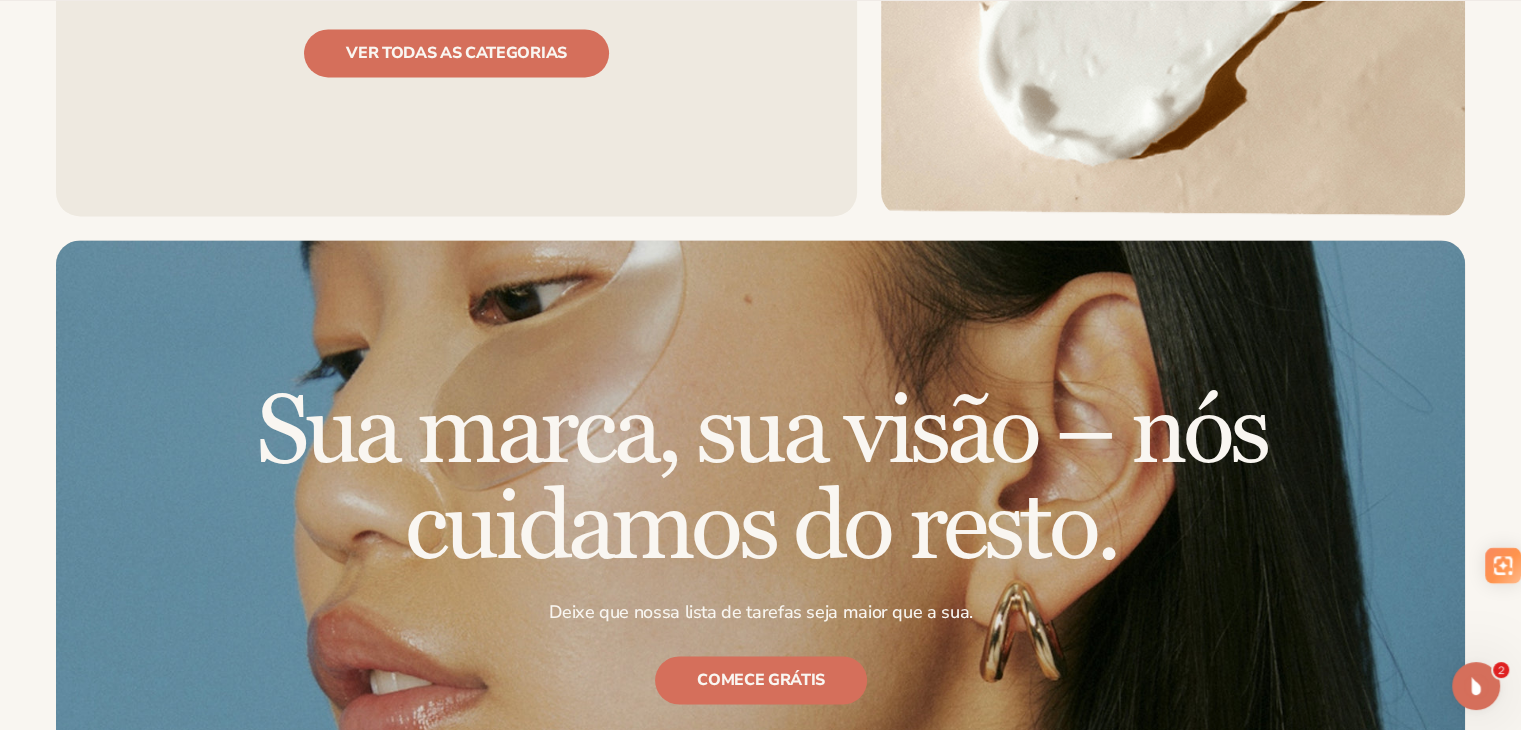 scroll, scrollTop: 3300, scrollLeft: 0, axis: vertical 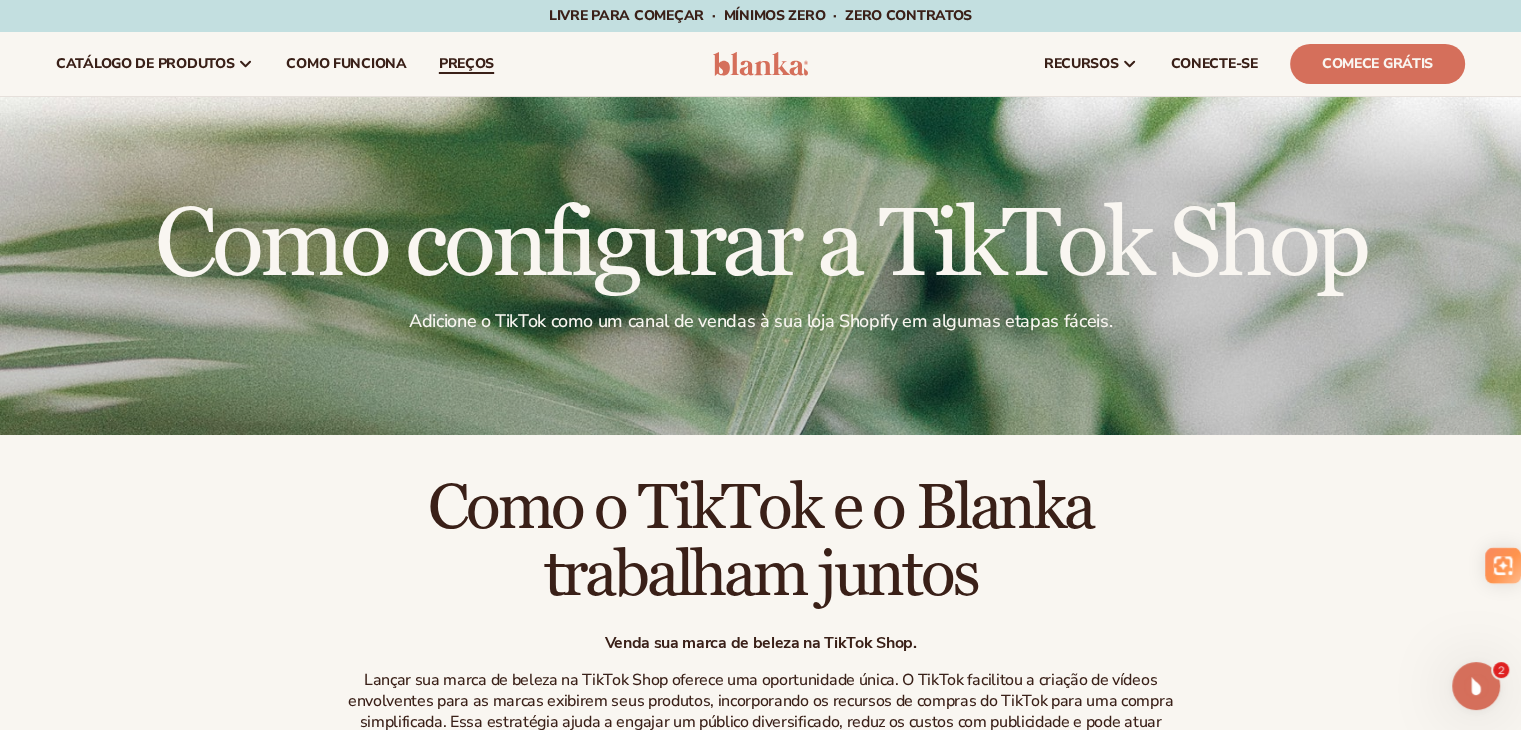 click on "preços" at bounding box center (466, 63) 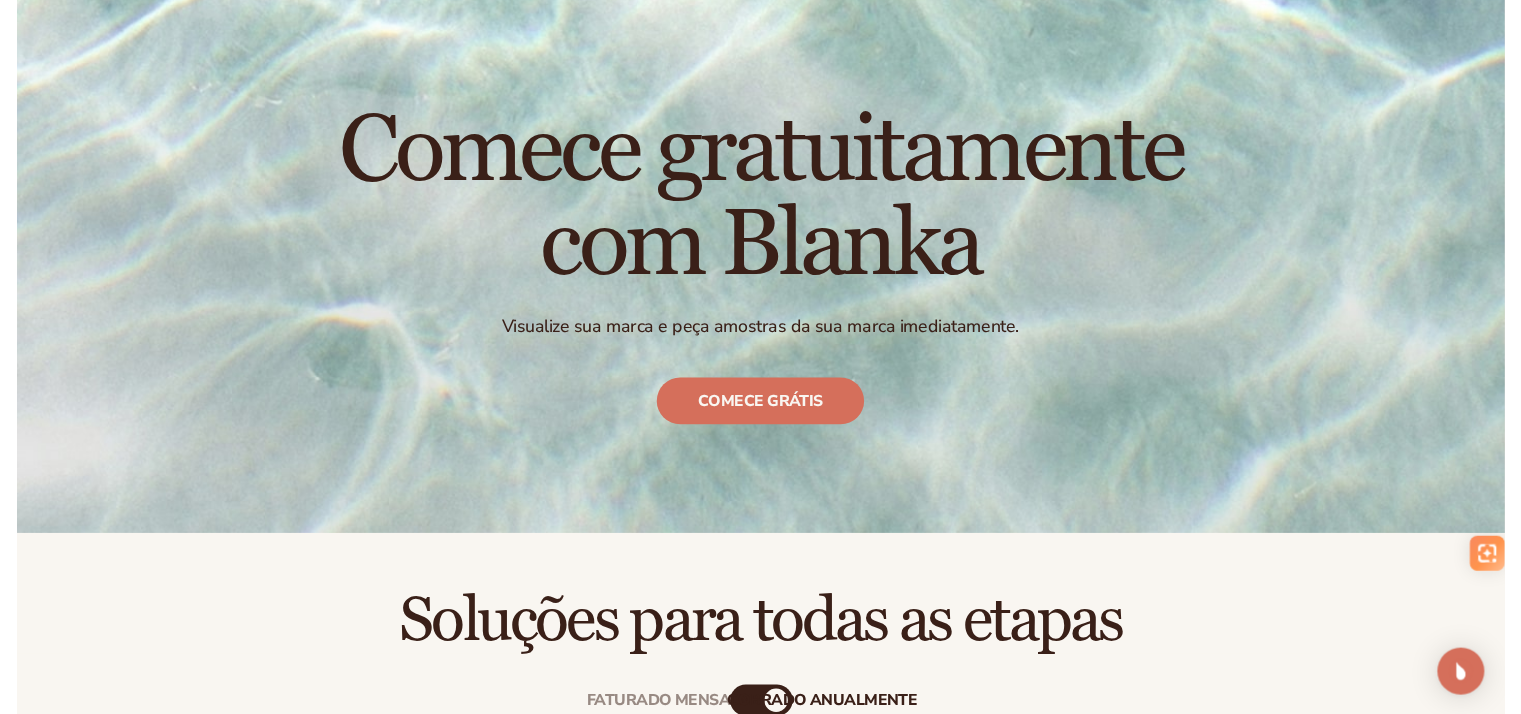 scroll, scrollTop: 0, scrollLeft: 0, axis: both 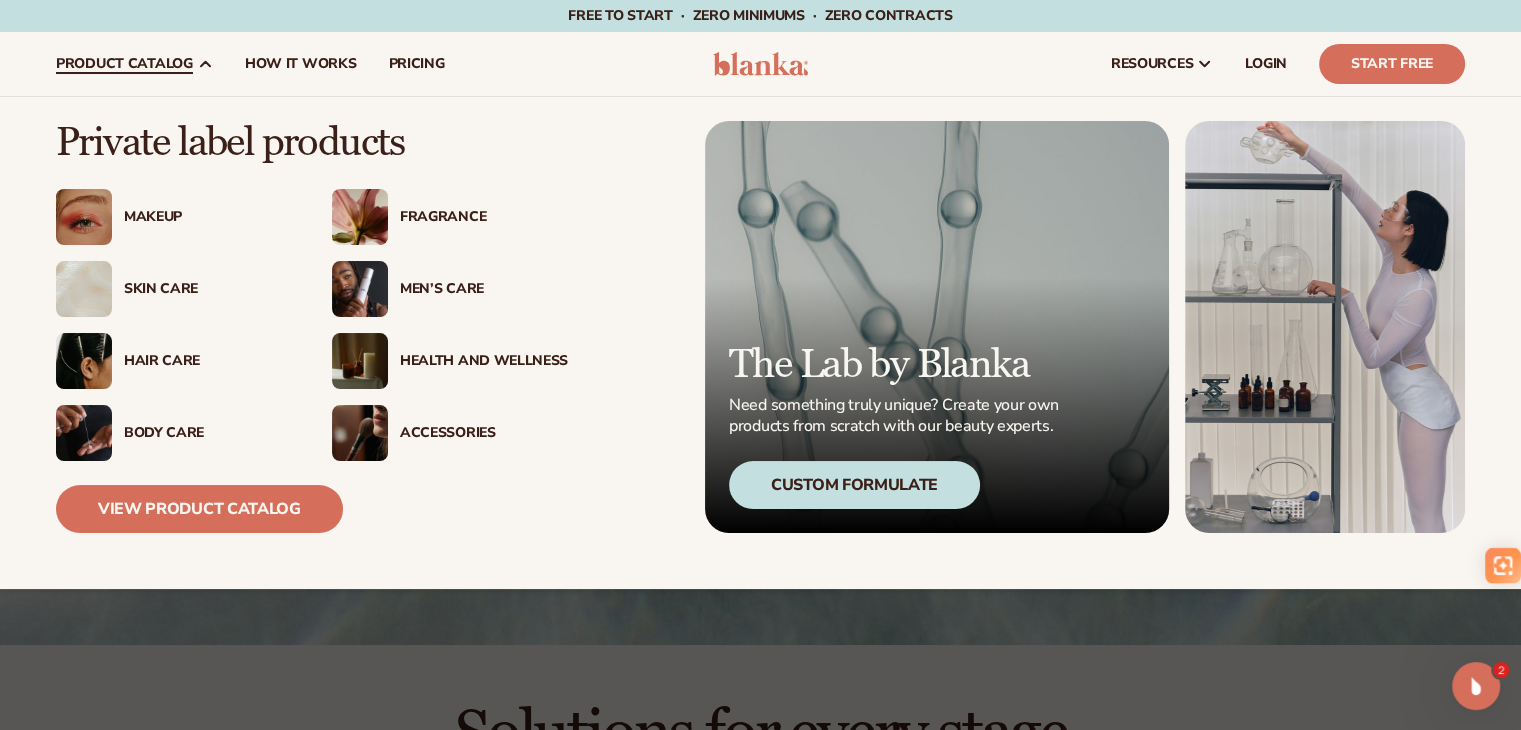 click on "Skin Care" at bounding box center (208, 289) 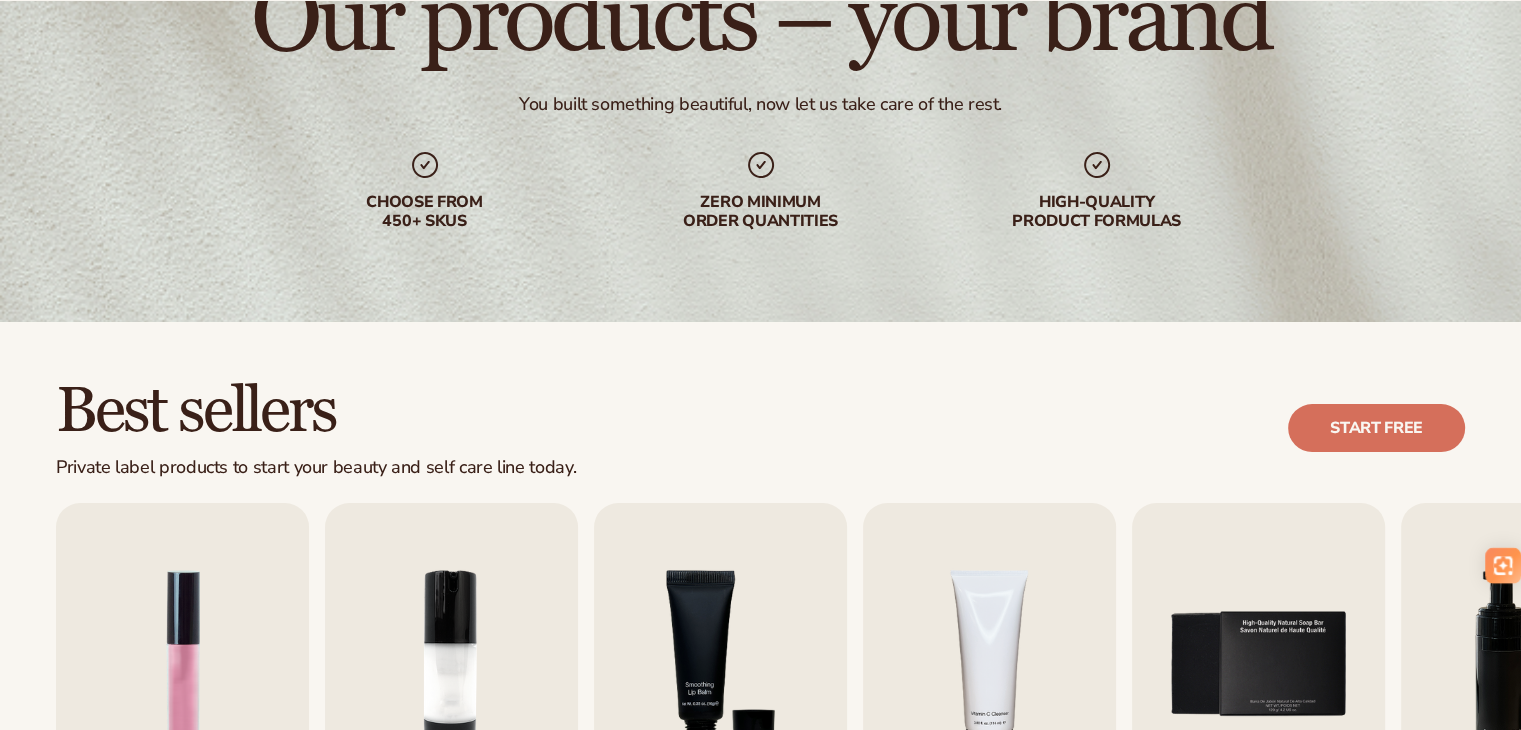 scroll, scrollTop: 400, scrollLeft: 0, axis: vertical 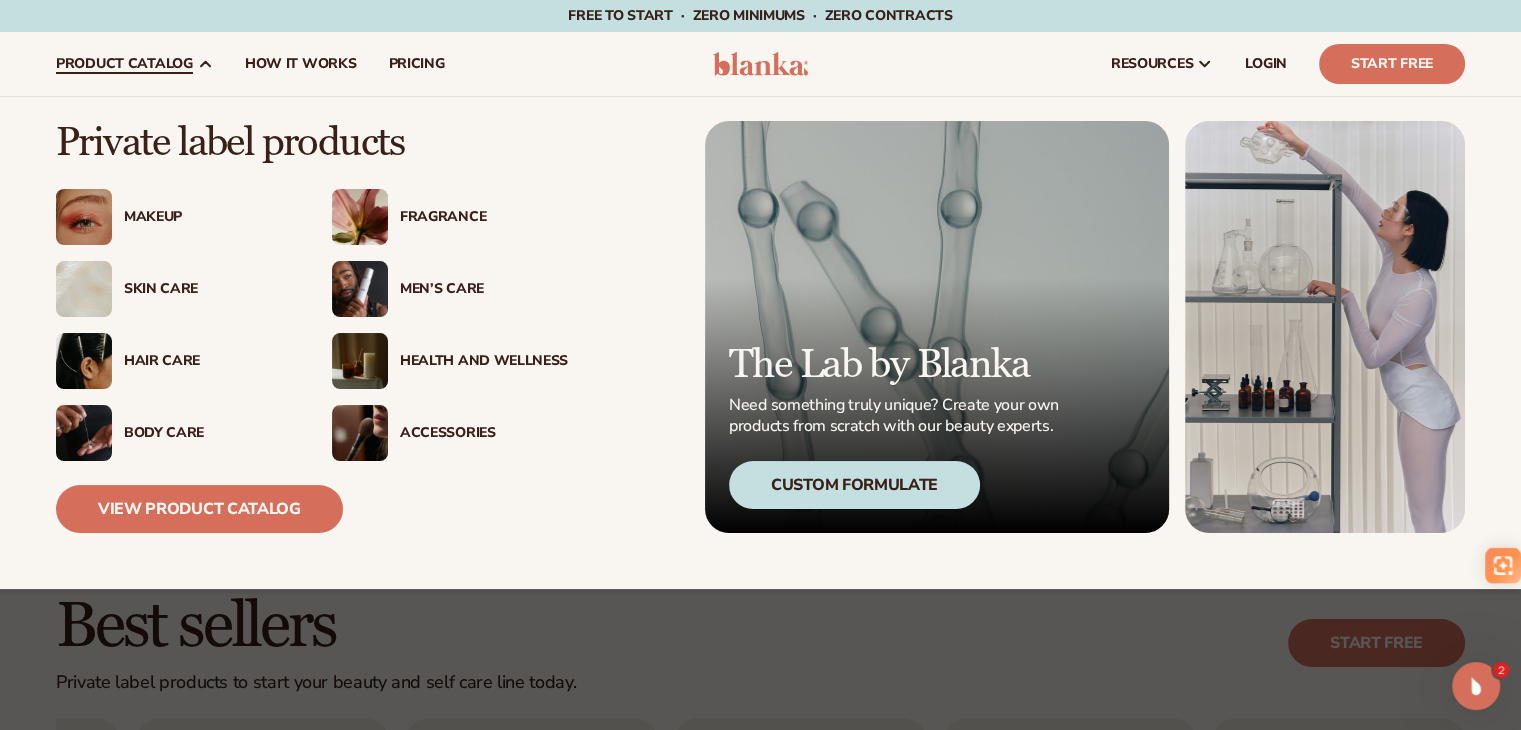 click on "Hair Care" at bounding box center [208, 361] 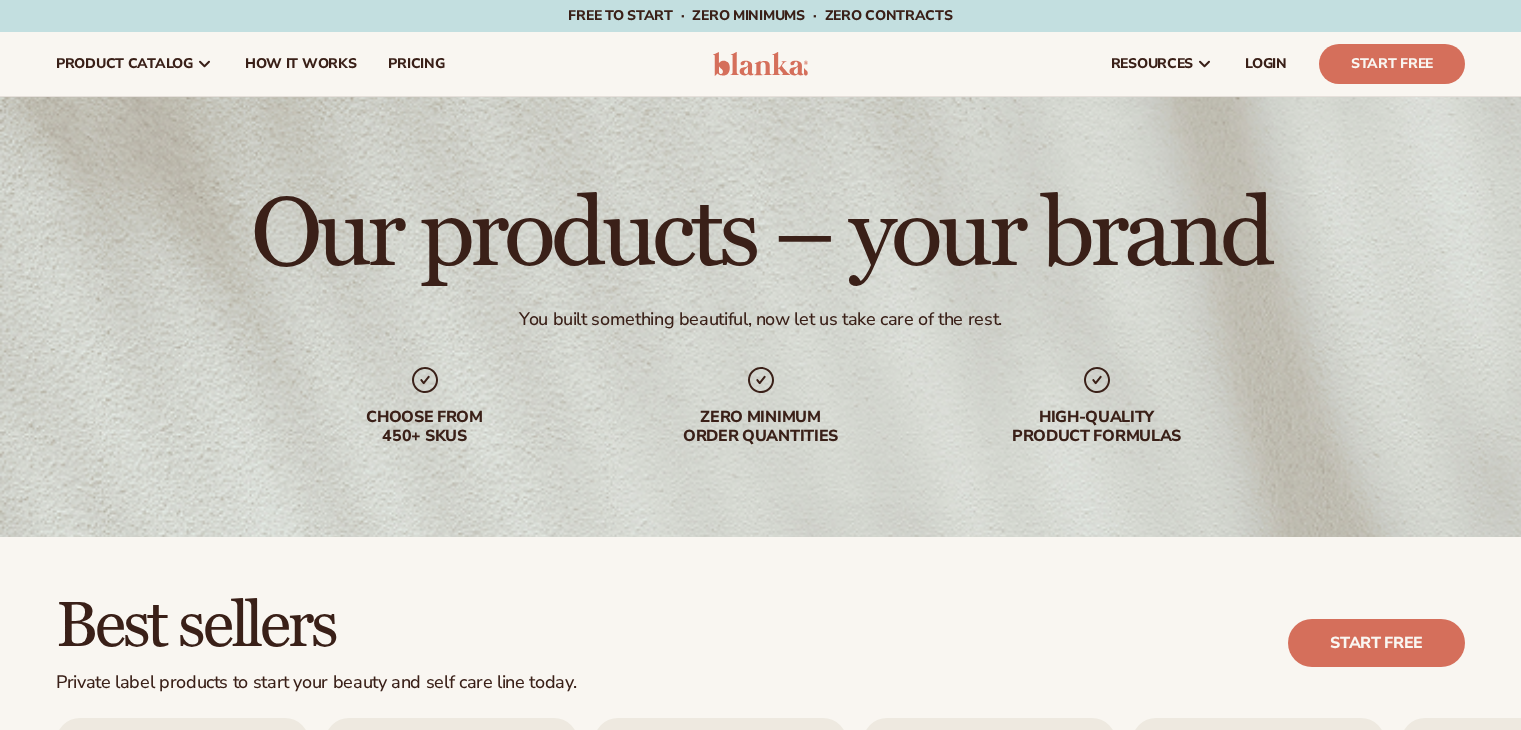 scroll, scrollTop: 0, scrollLeft: 0, axis: both 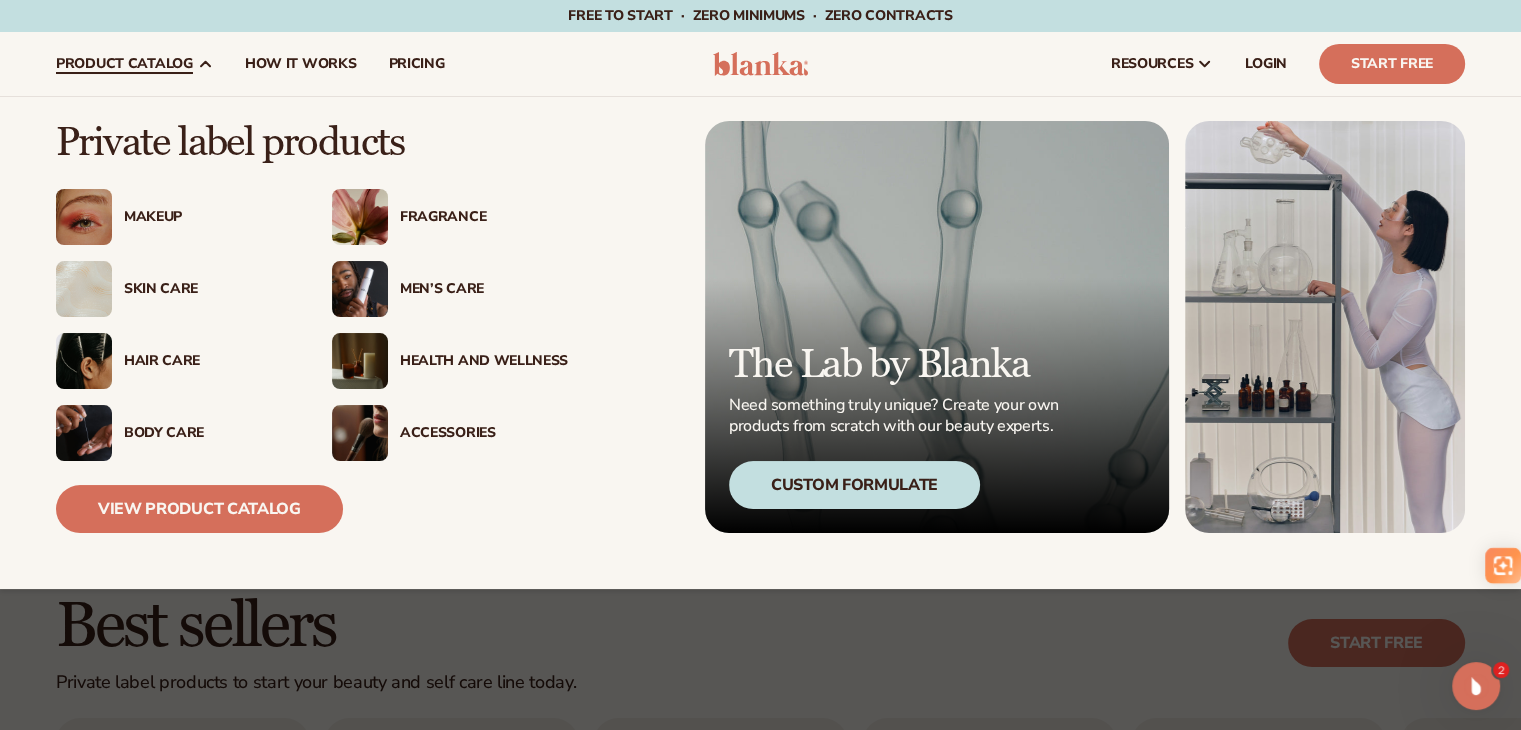 click on "Hair Care" at bounding box center [208, 361] 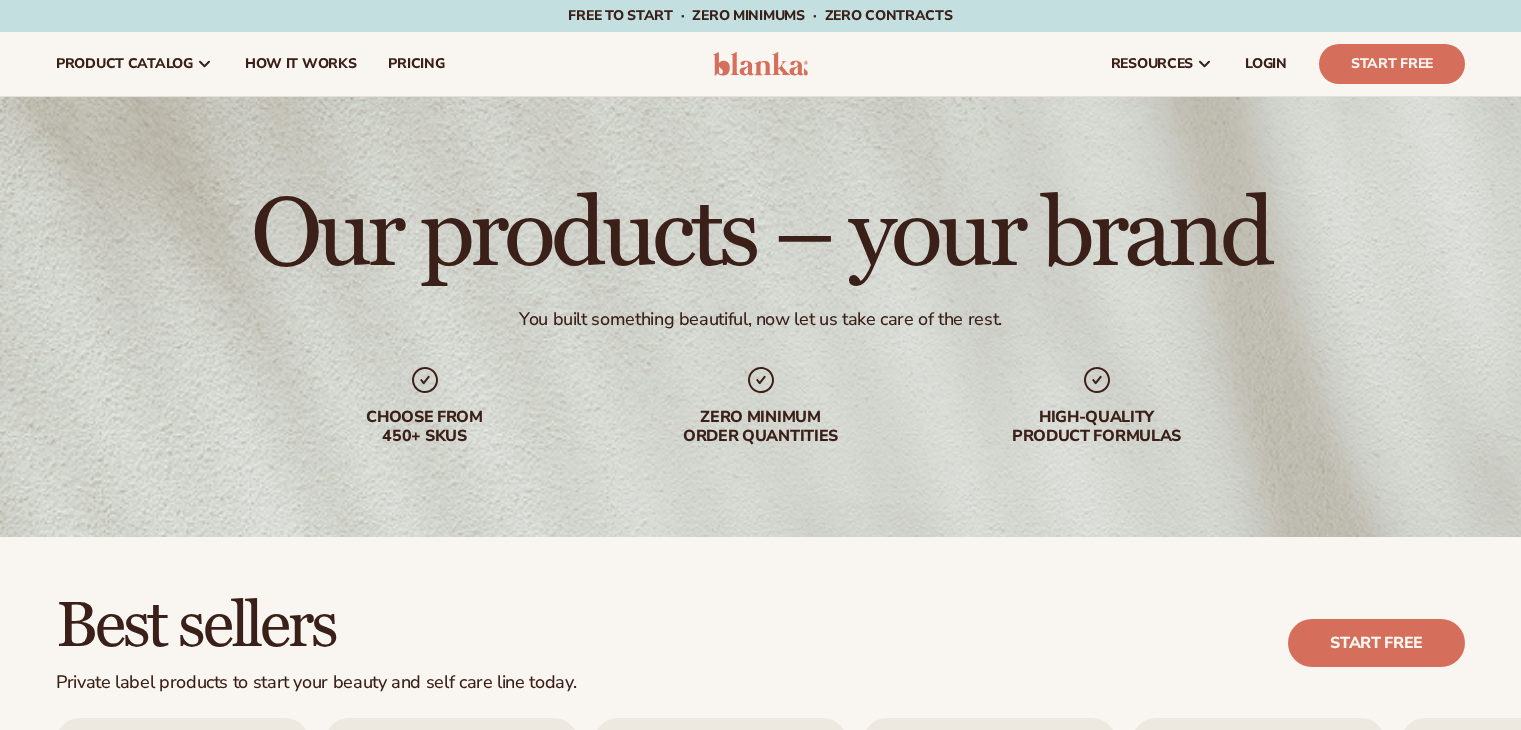 scroll, scrollTop: 0, scrollLeft: 0, axis: both 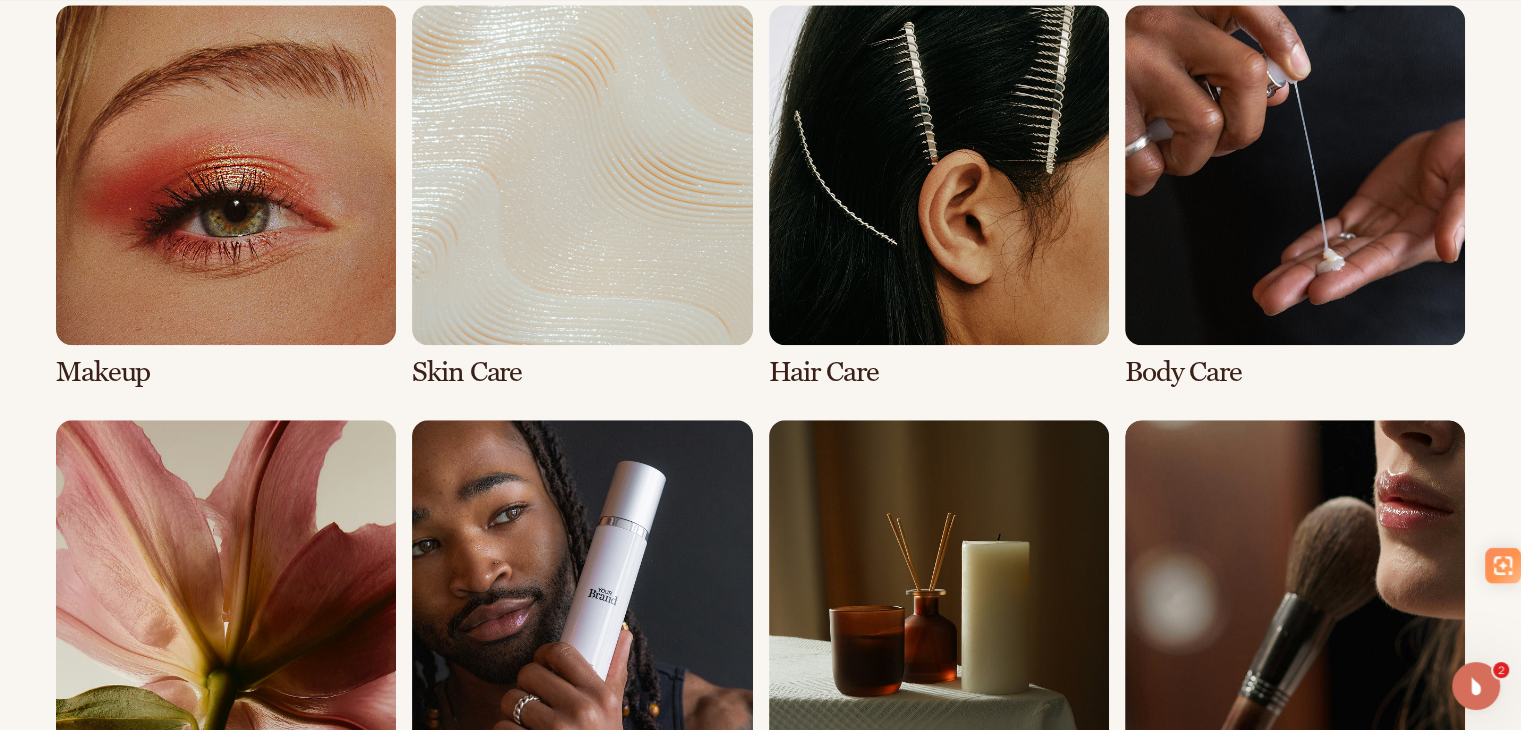 click at bounding box center [939, 196] 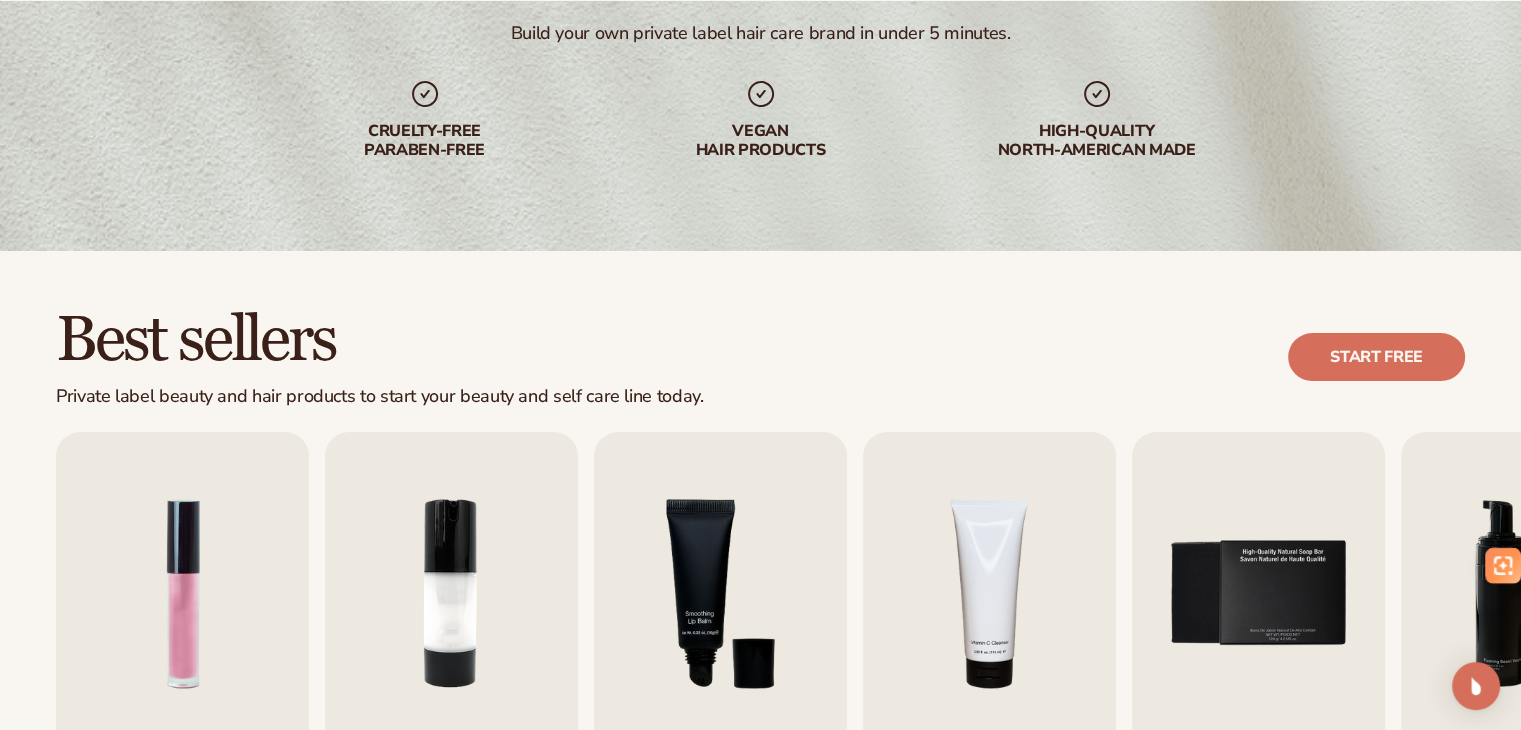 scroll, scrollTop: 400, scrollLeft: 0, axis: vertical 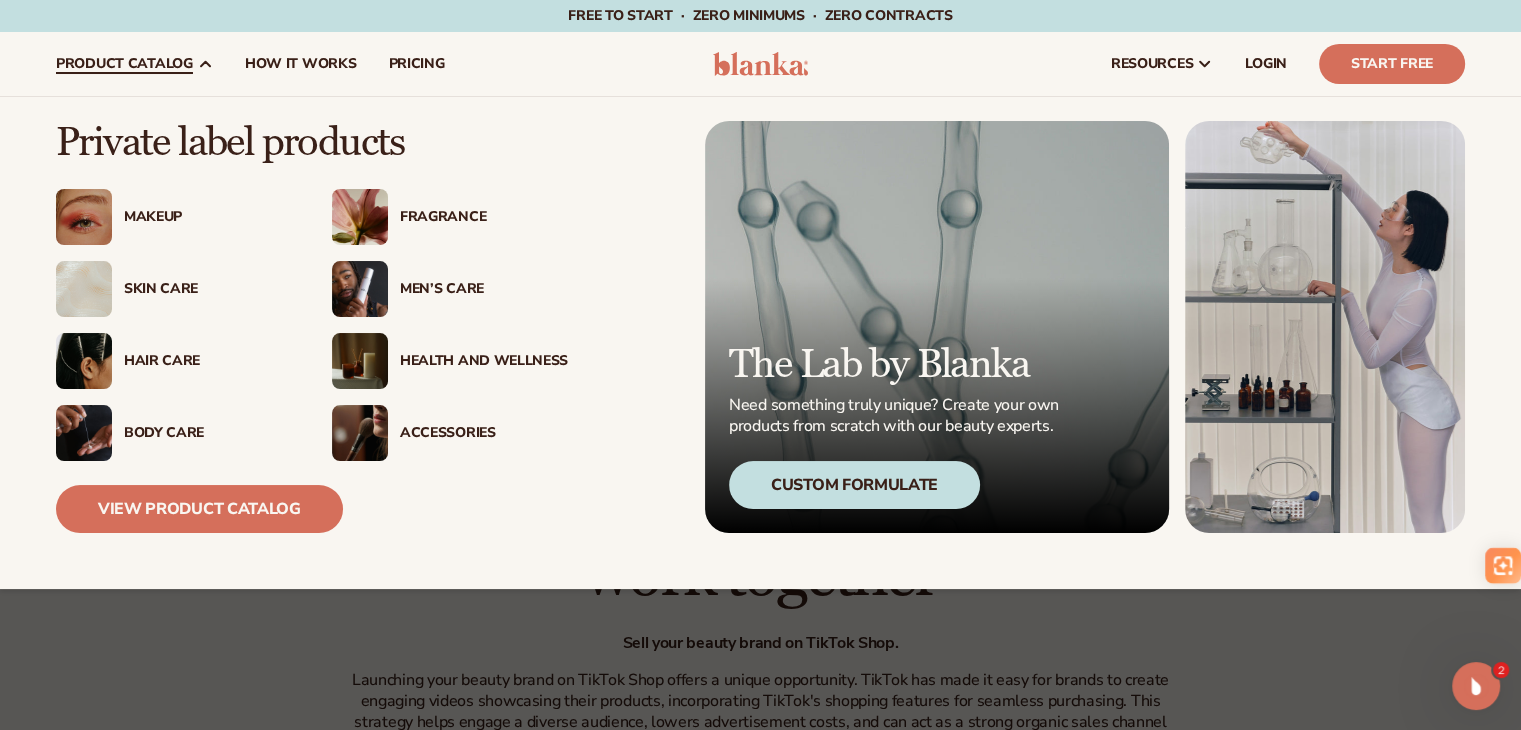 click on "product catalog" at bounding box center (124, 64) 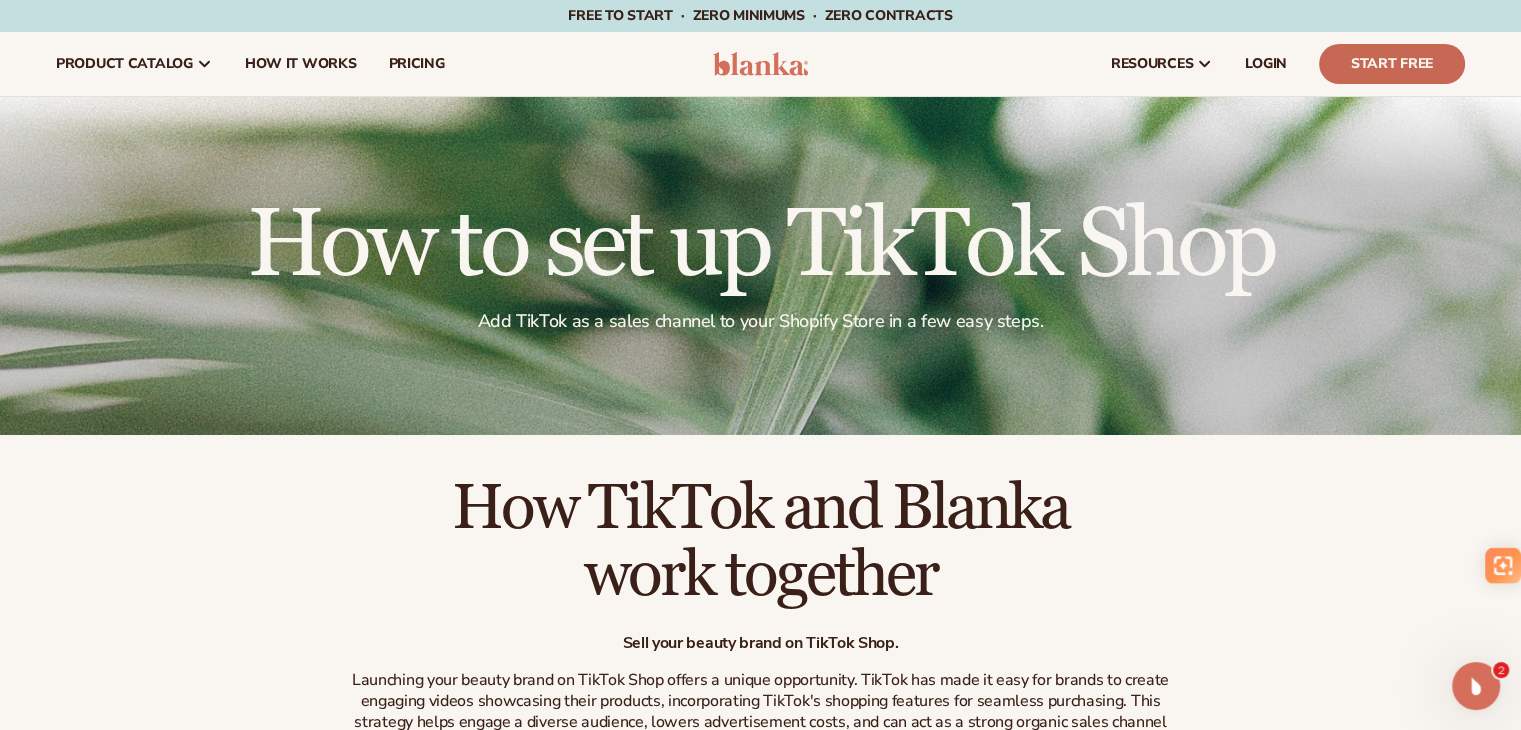 click on "Start Free" at bounding box center [1392, 64] 